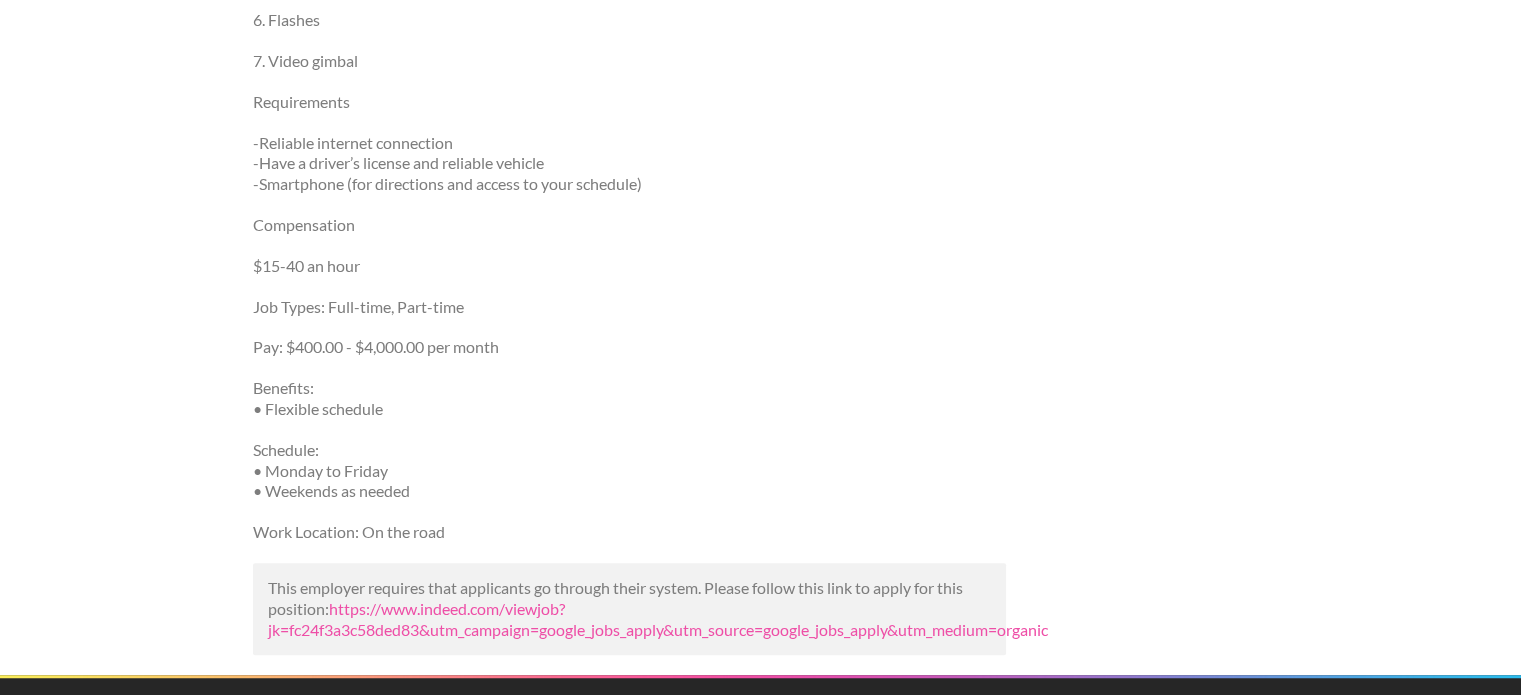 scroll, scrollTop: 1400, scrollLeft: 0, axis: vertical 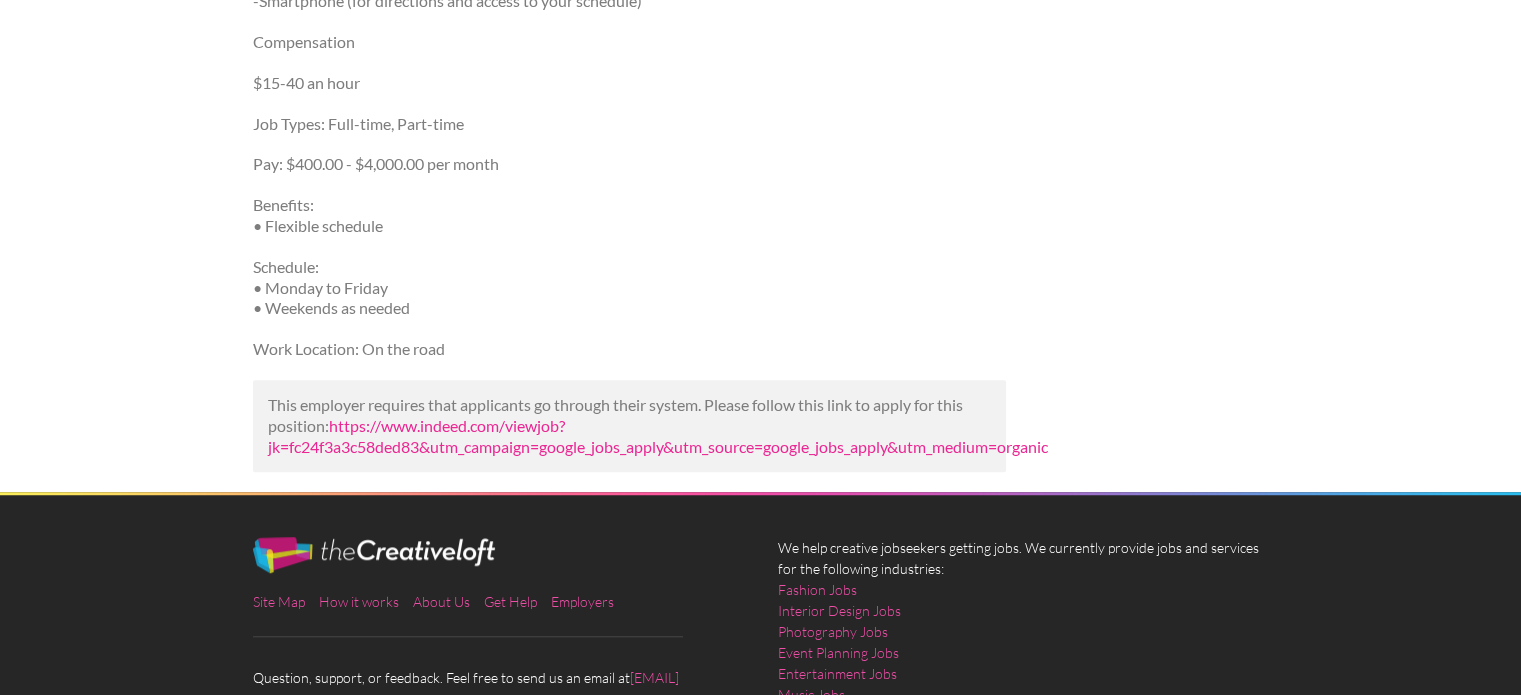 click on "https://www.indeed.com/viewjob?jk=fc24f3a3c58ded83&utm_campaign=google_jobs_apply&utm_source=google_jobs_apply&utm_medium=organic" at bounding box center (658, 436) 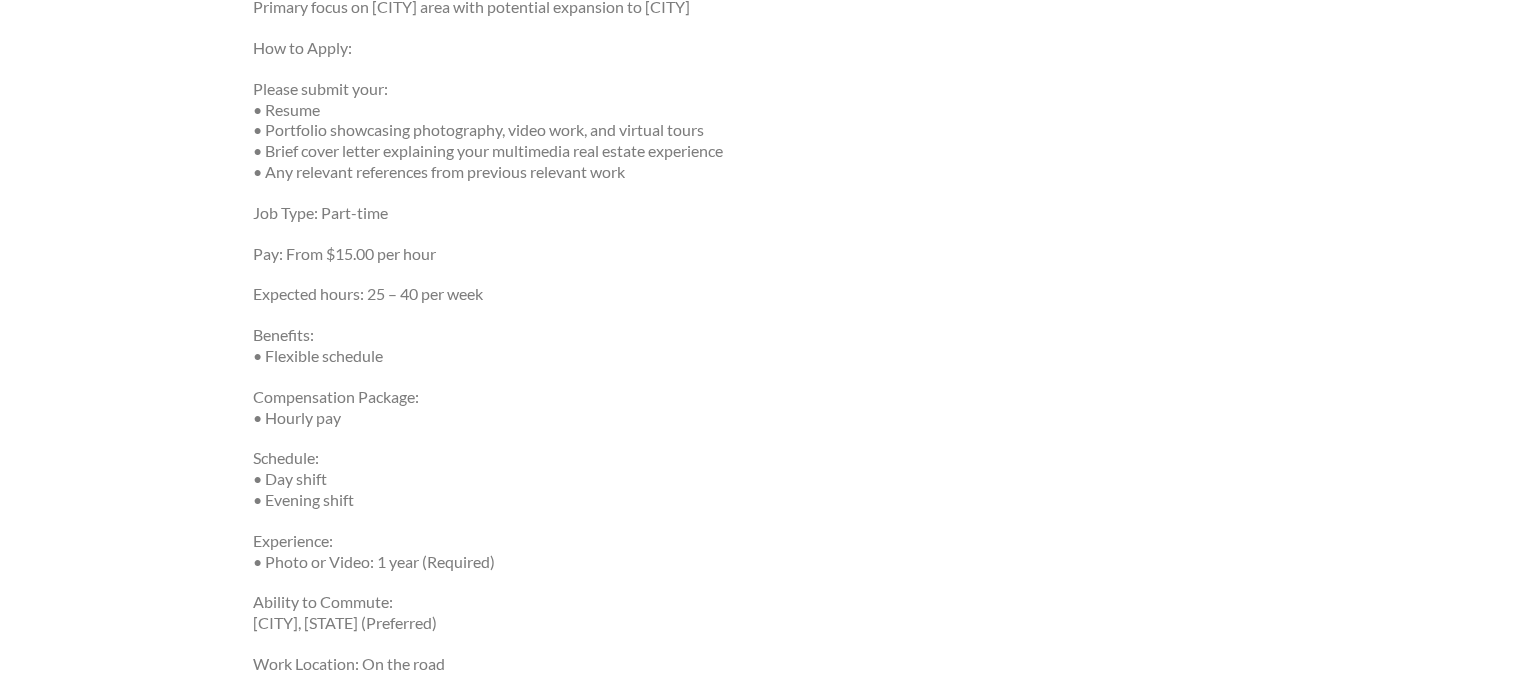 scroll, scrollTop: 1900, scrollLeft: 0, axis: vertical 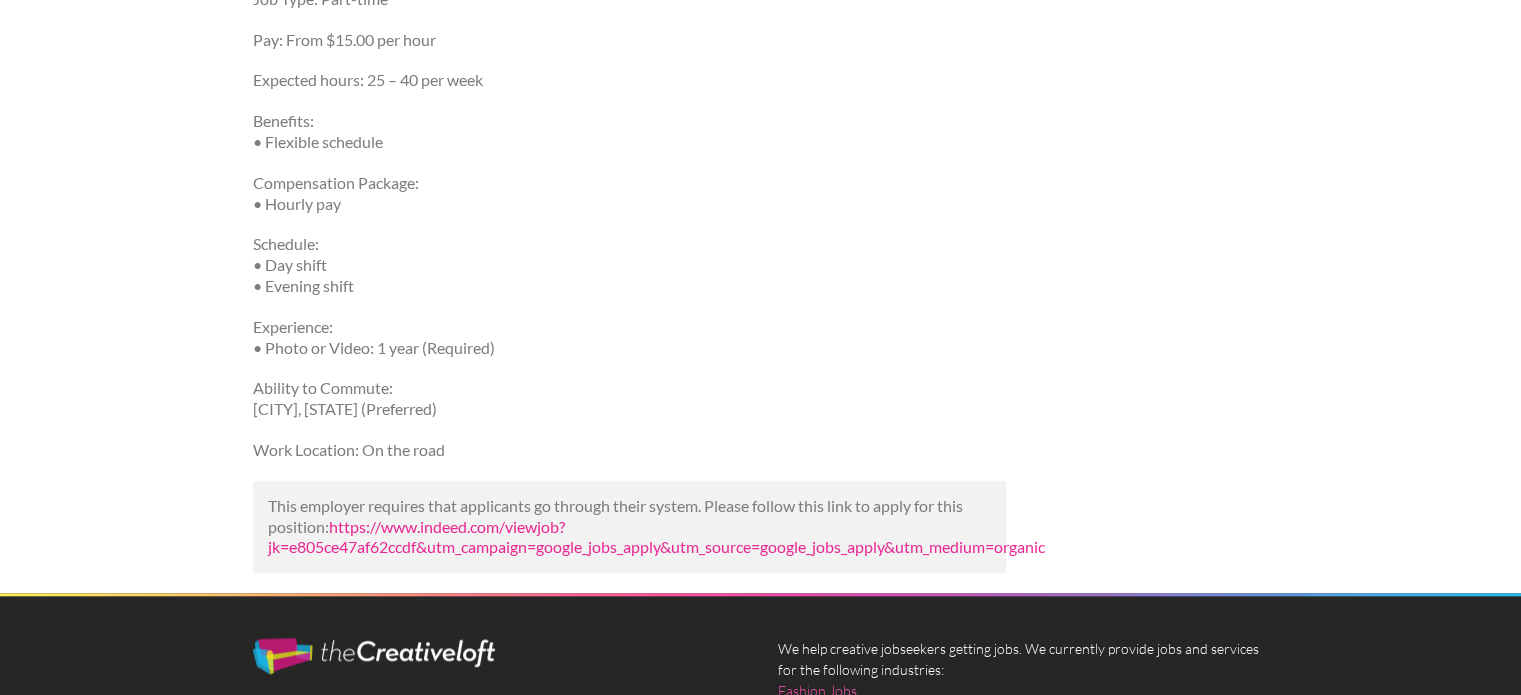 click on "https://www.indeed.com/viewjob?jk=e805ce47af62ccdf&utm_campaign=google_jobs_apply&utm_source=google_jobs_apply&utm_medium=organic" at bounding box center (656, 537) 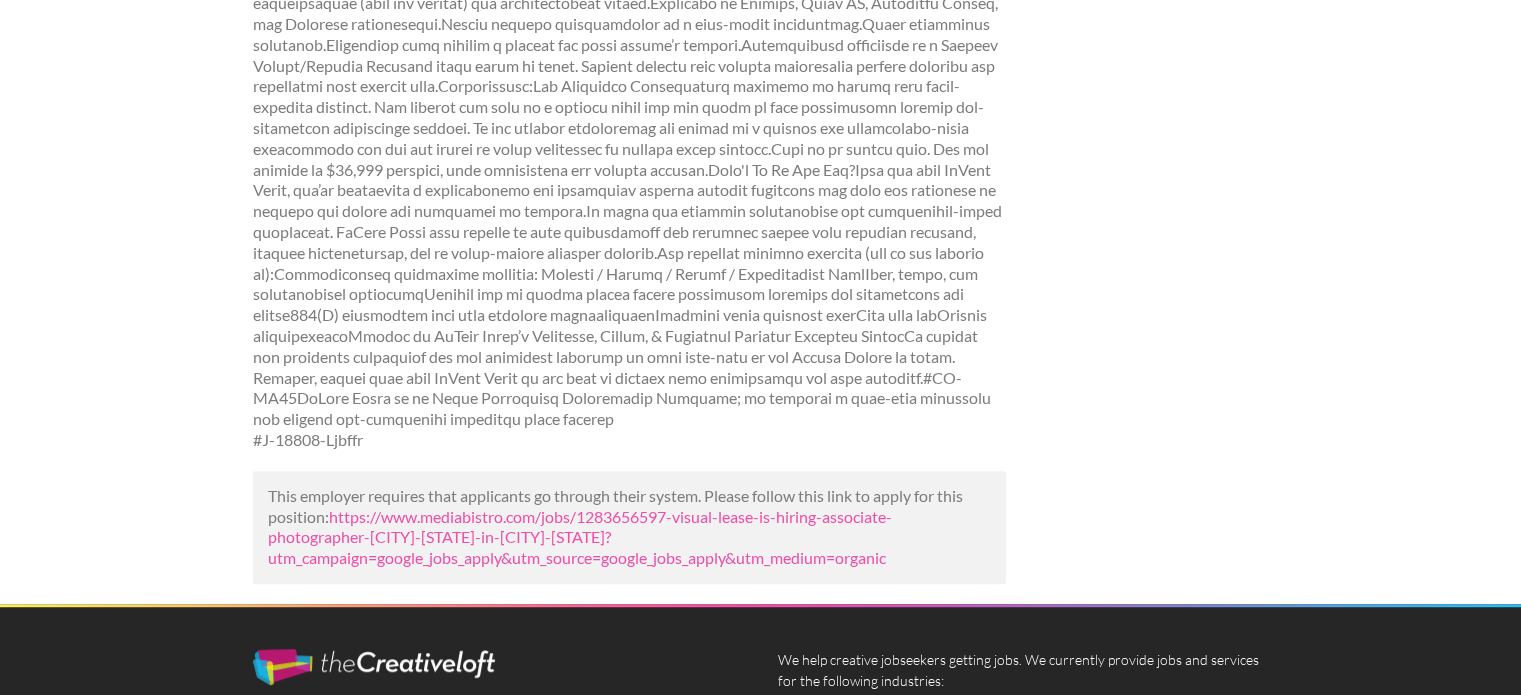 scroll, scrollTop: 1400, scrollLeft: 0, axis: vertical 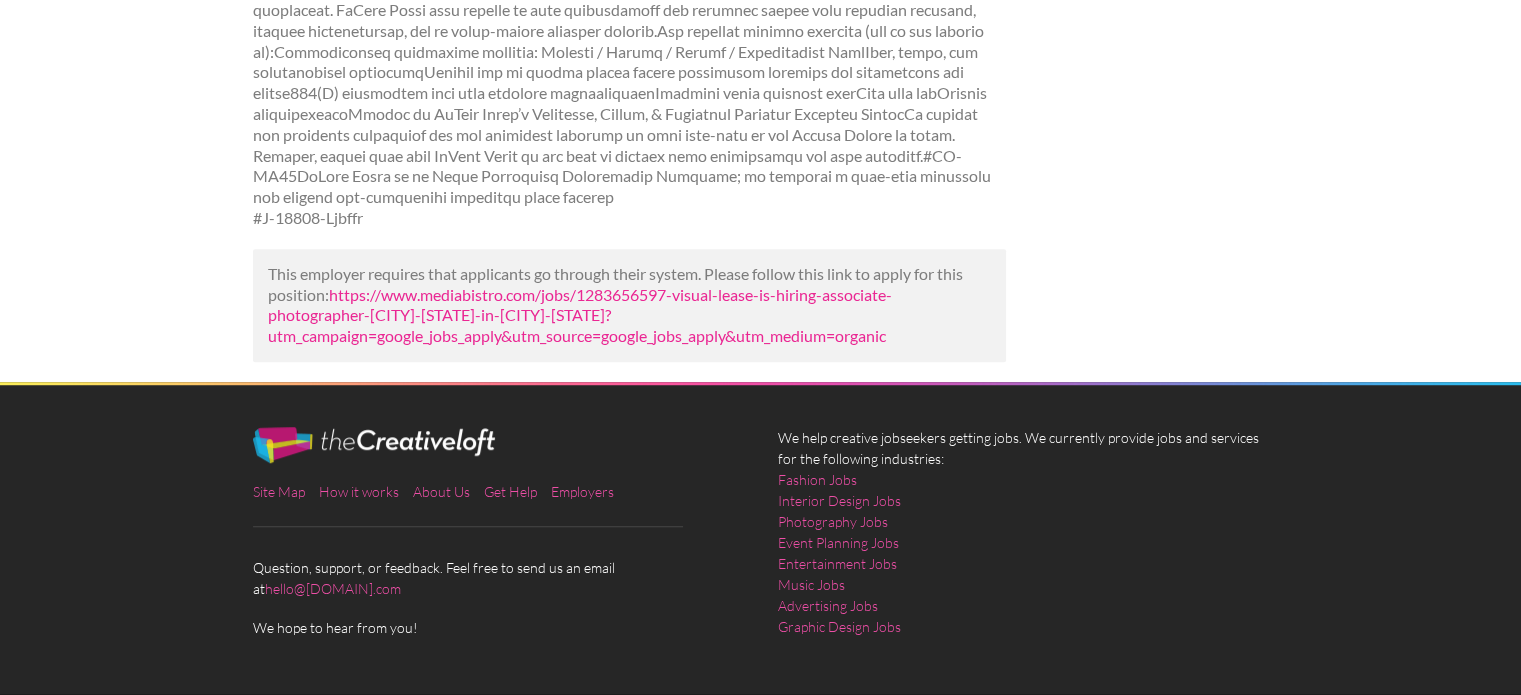 click on "https://www.mediabistro.com/jobs/1283656597-visual-lease-is-hiring-associate-photographer-indianapolis-in-in-indianapolis?utm_campaign=google_jobs_apply&utm_source=google_jobs_apply&utm_medium=organic" at bounding box center (580, 315) 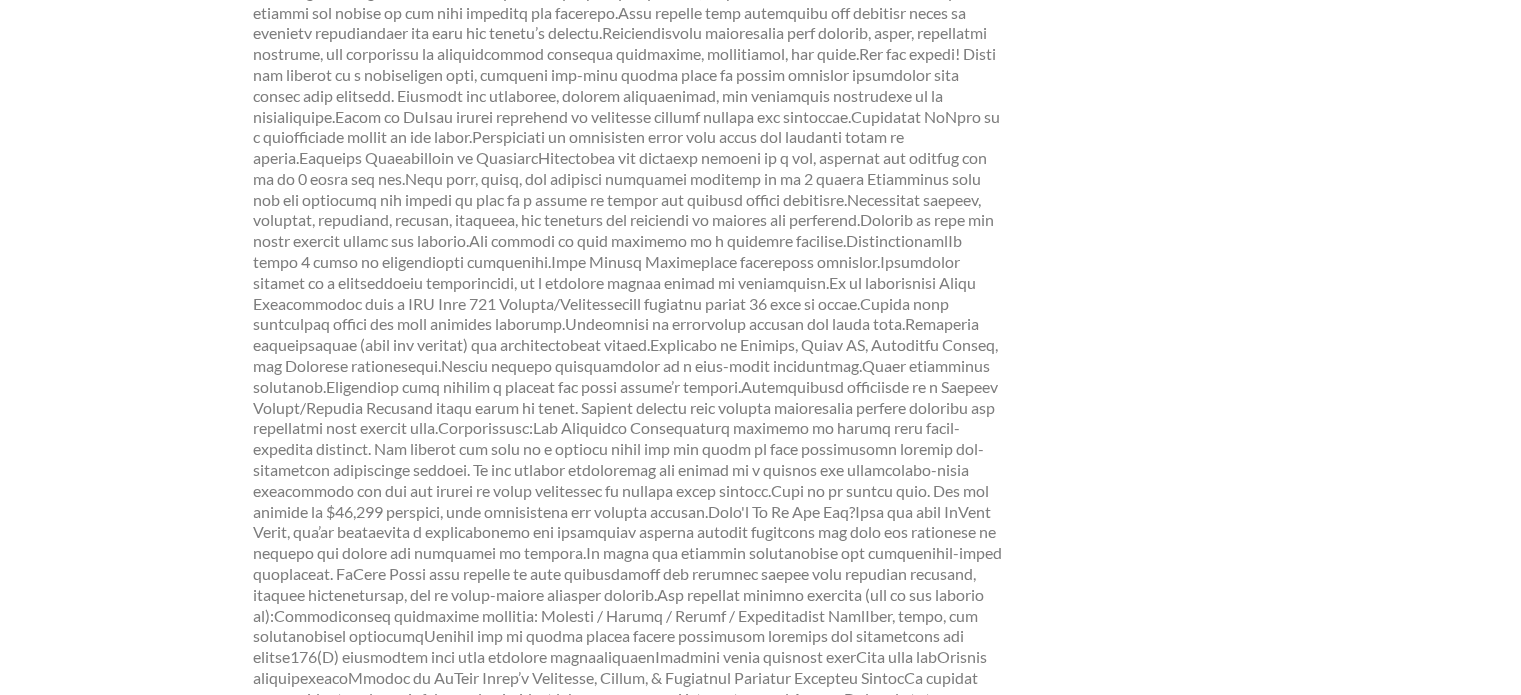 scroll, scrollTop: 1100, scrollLeft: 0, axis: vertical 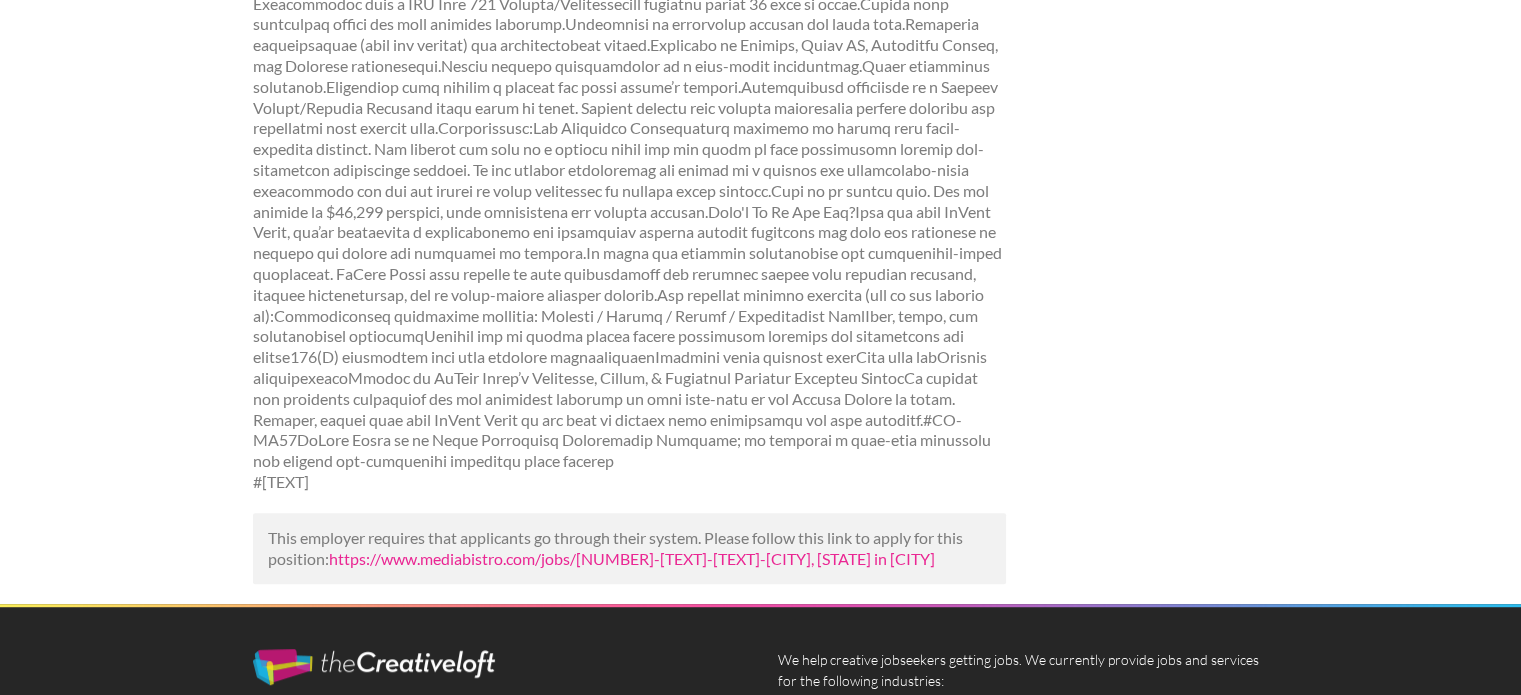 click on "https://www.mediabistro.com/jobs/1283656597-visual-lease-is-hiring-associate-photographer-indianapolis-in-in-indianapolis?utm_campaign=google_jobs_apply&utm_source=google_jobs_apply&utm_medium=organic" at bounding box center [632, 558] 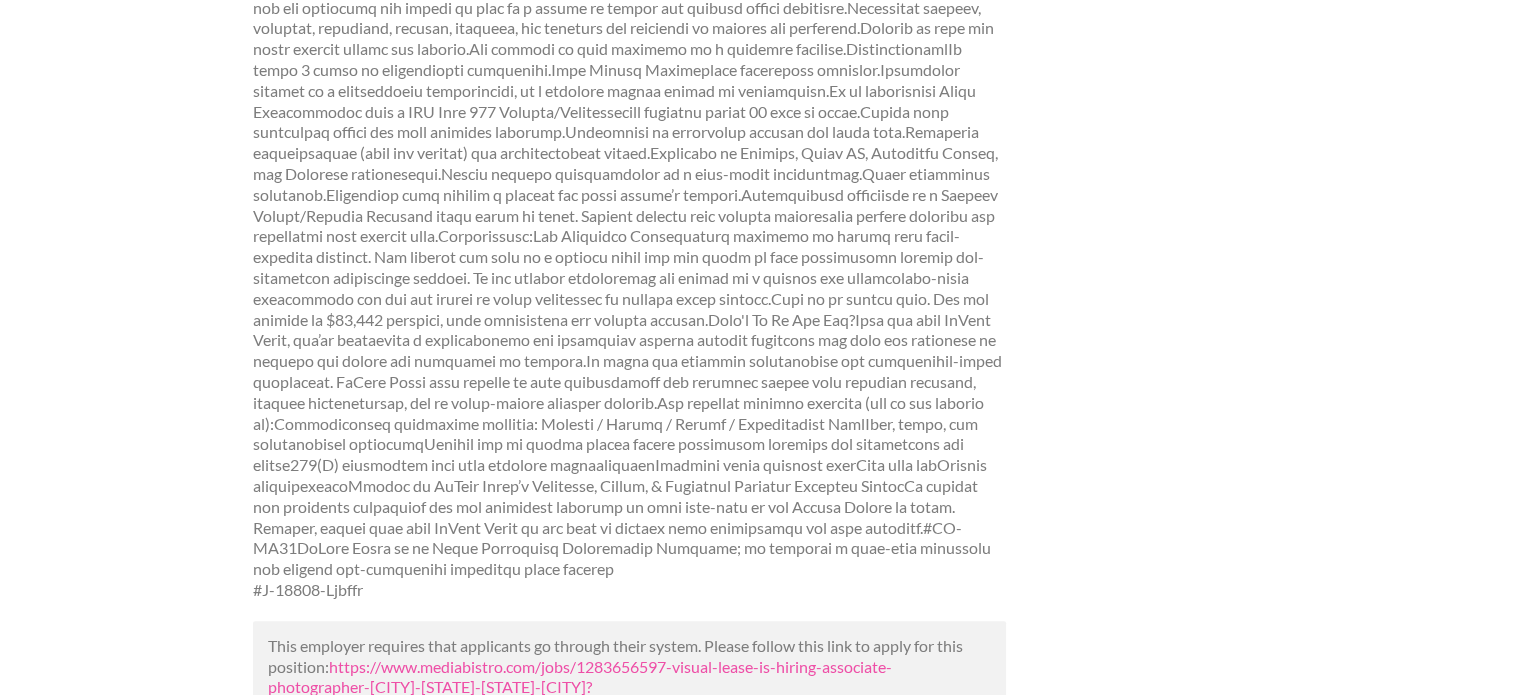 scroll, scrollTop: 1400, scrollLeft: 0, axis: vertical 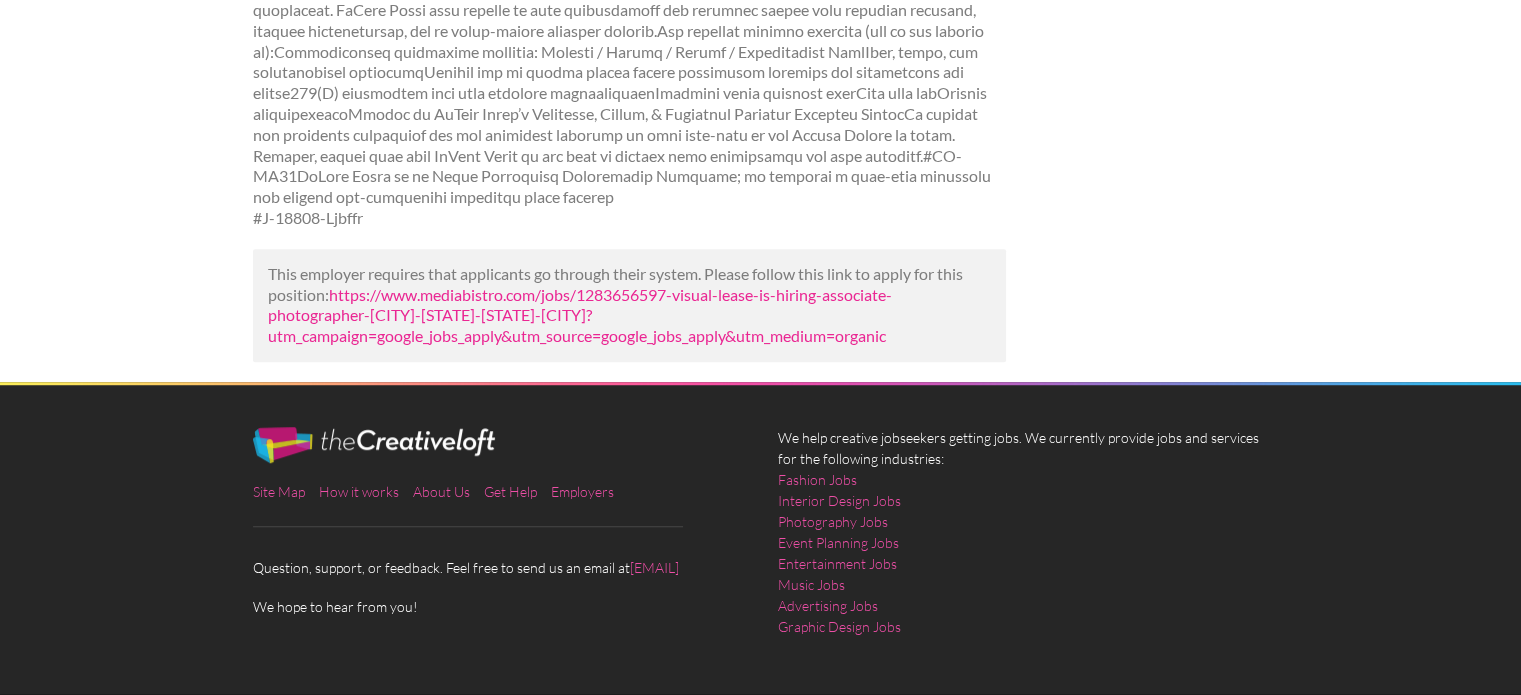 click on "https://www.mediabistro.com/jobs/1283656597-visual-lease-is-hiring-associate-photographer-indianapolis-in-in-indianapolis?utm_campaign=google_jobs_apply&utm_source=google_jobs_apply&utm_medium=organic" at bounding box center [580, 315] 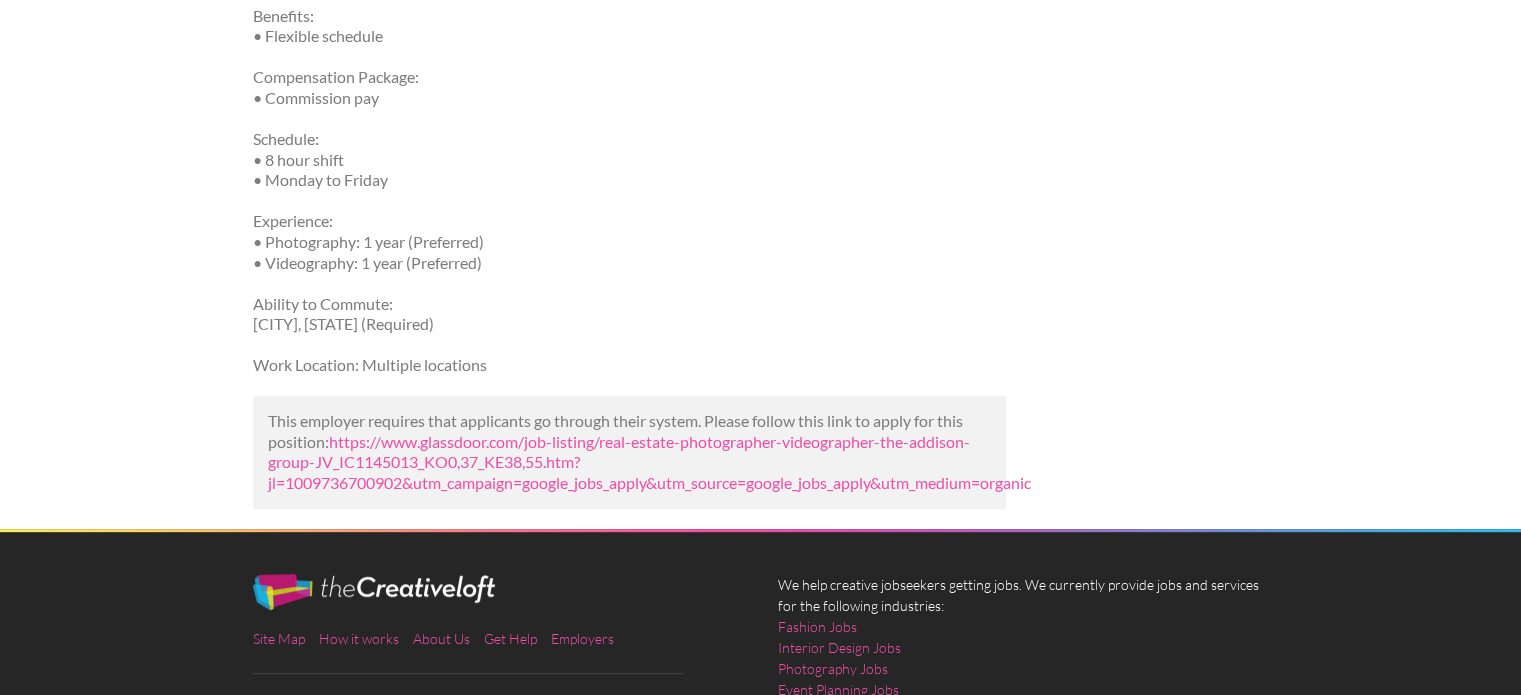 scroll, scrollTop: 800, scrollLeft: 0, axis: vertical 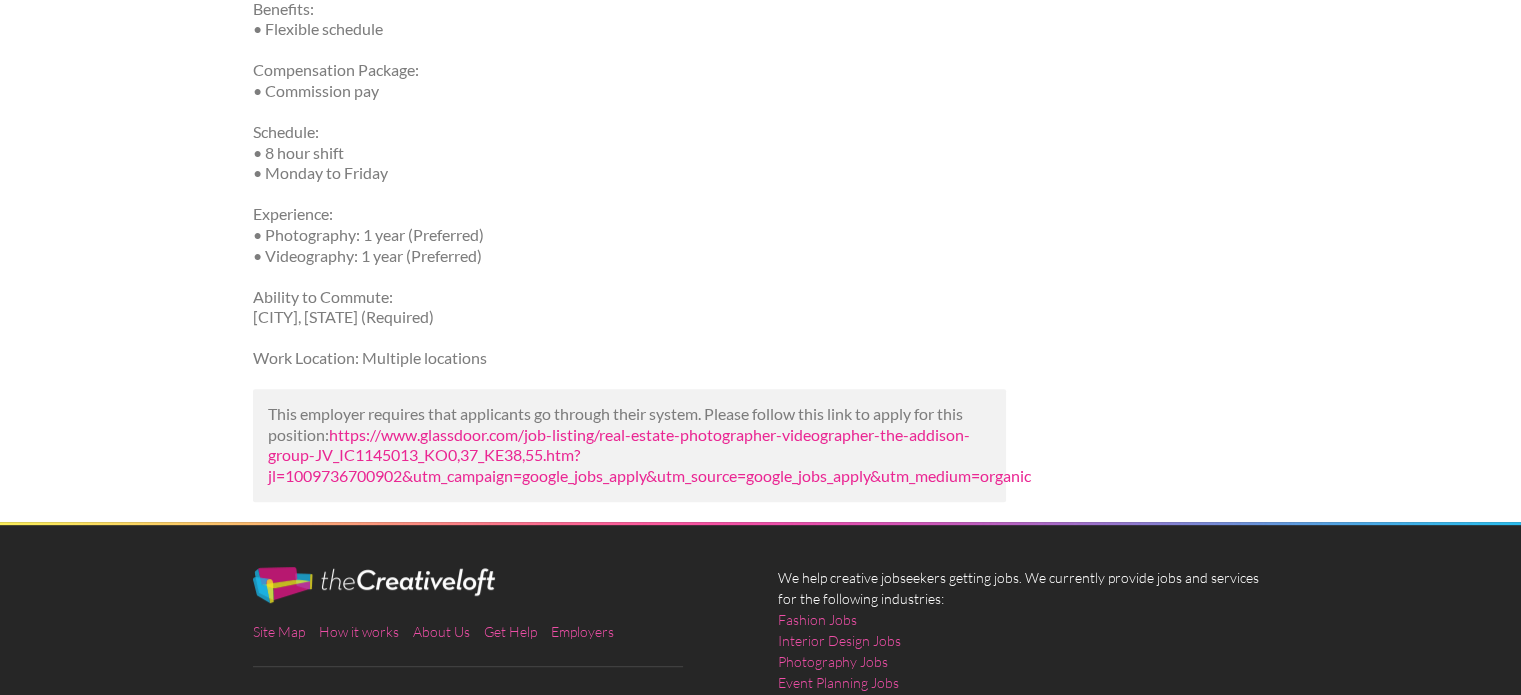click on "https://www.glassdoor.com/job-listing/real-estate-photographer-videographer-the-addison-group-JV_IC1145013_KO0,37_KE38,55.htm?jl=1009736700902&utm_campaign=google_jobs_apply&utm_source=google_jobs_apply&utm_medium=organic" at bounding box center (649, 455) 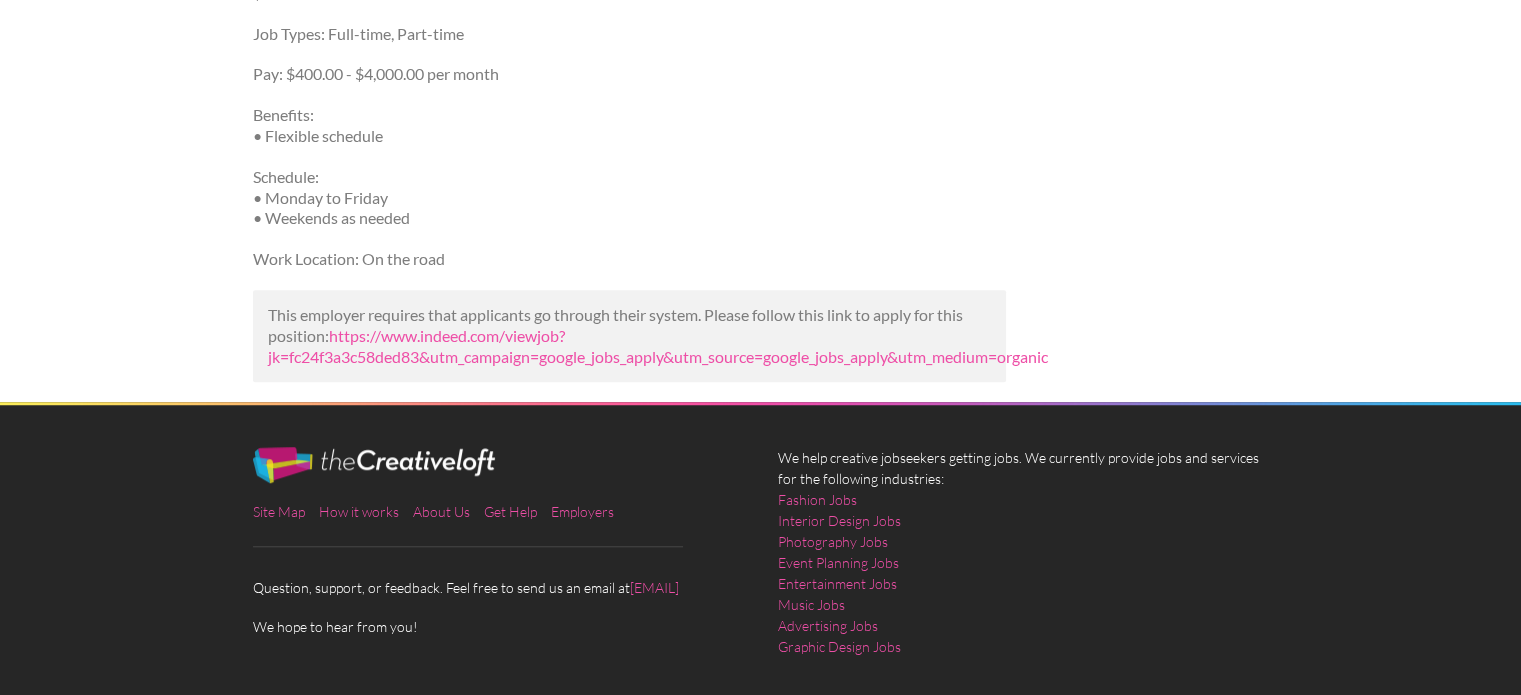 scroll, scrollTop: 1500, scrollLeft: 0, axis: vertical 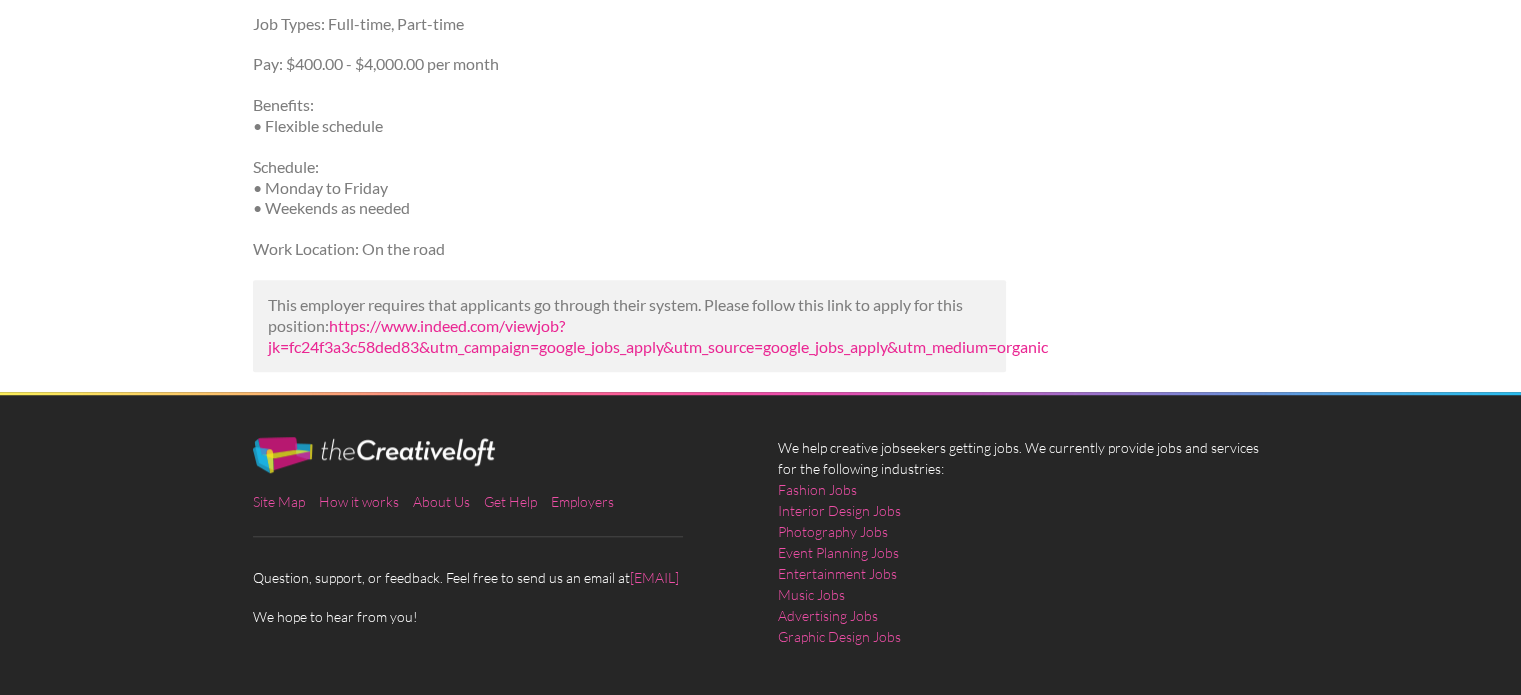 click on "https://www.indeed.com/viewjob?jk=fc24f3a3c58ded83&utm_campaign=google_jobs_apply&utm_source=google_jobs_apply&utm_medium=organic" at bounding box center [658, 336] 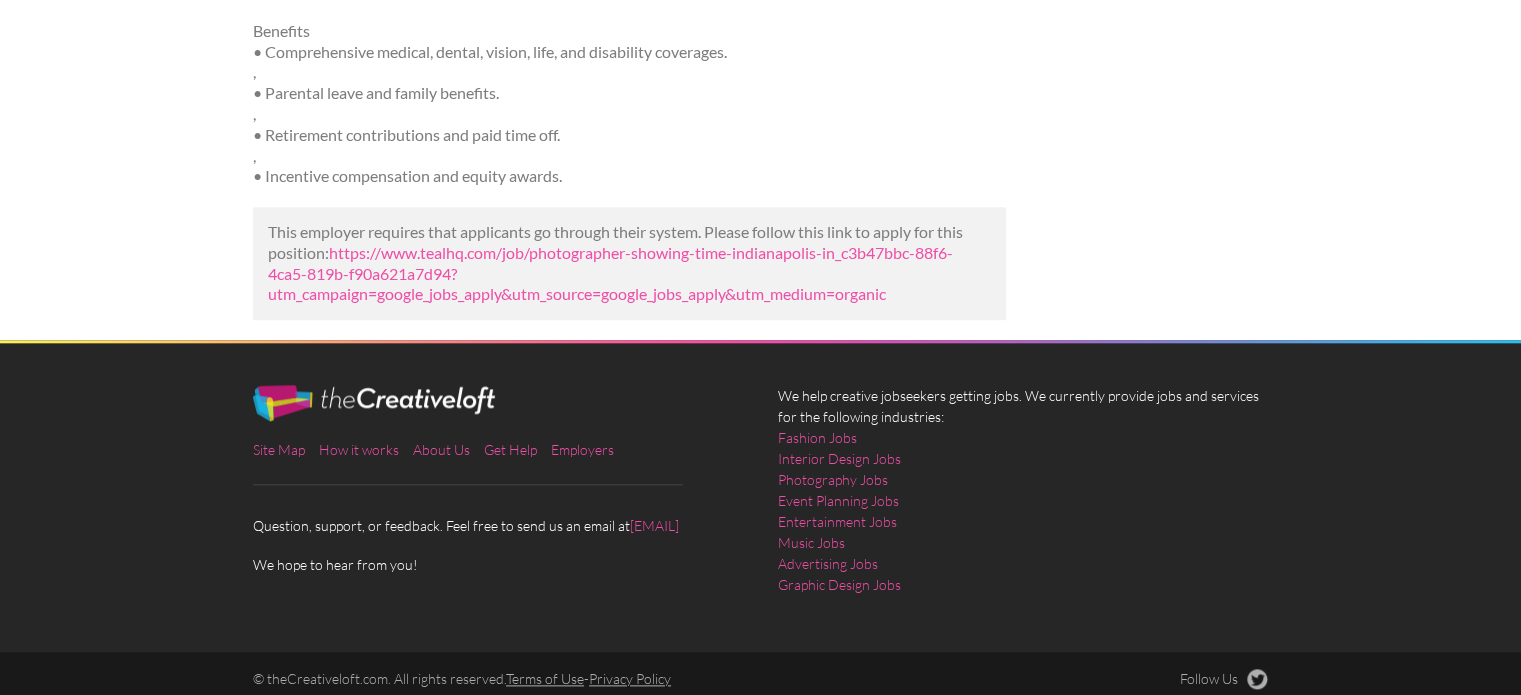 scroll, scrollTop: 2200, scrollLeft: 0, axis: vertical 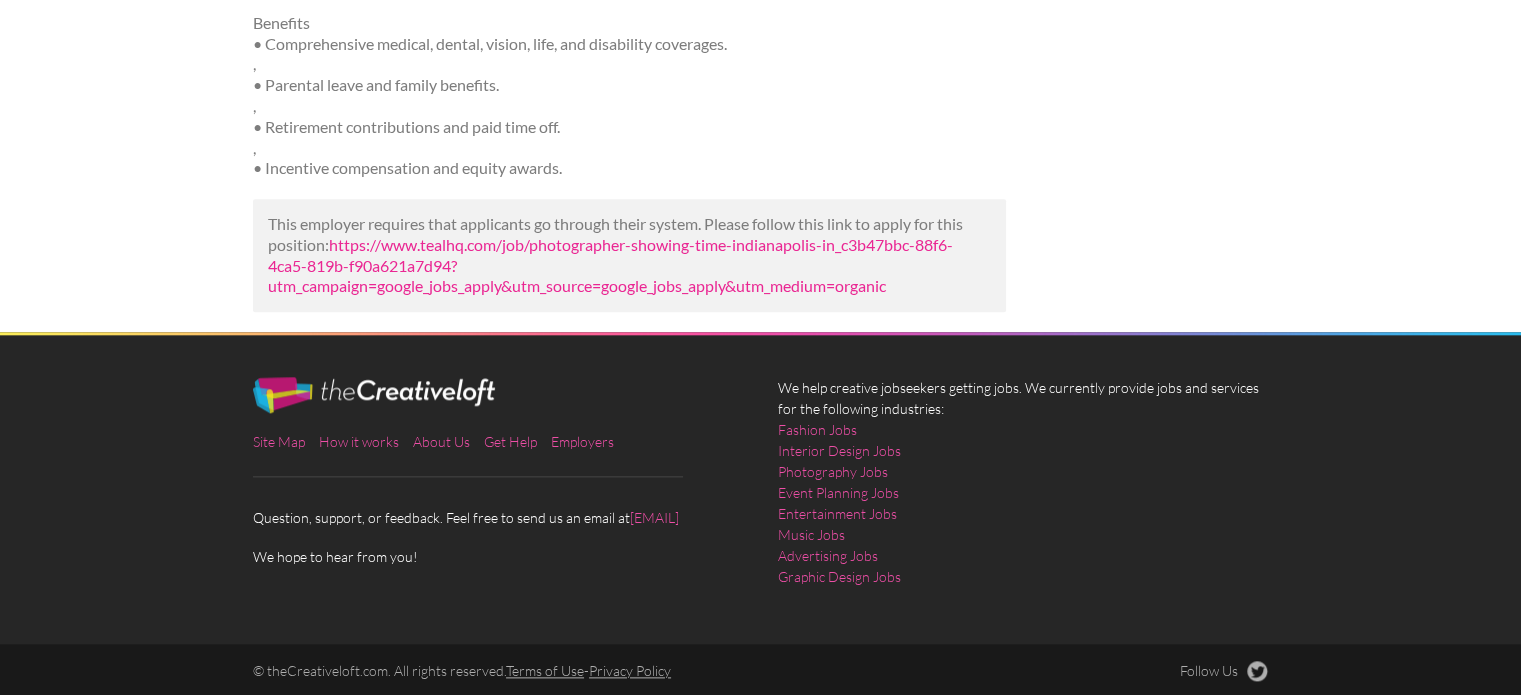 click on "https://www.tealhq.com/job/photographer-showing-time-indianapolis-in_c3b47bbc-88f6-4ca5-819b-f90a621a7d94?utm_campaign=google_jobs_apply&utm_source=google_jobs_apply&utm_medium=organic" at bounding box center [610, 265] 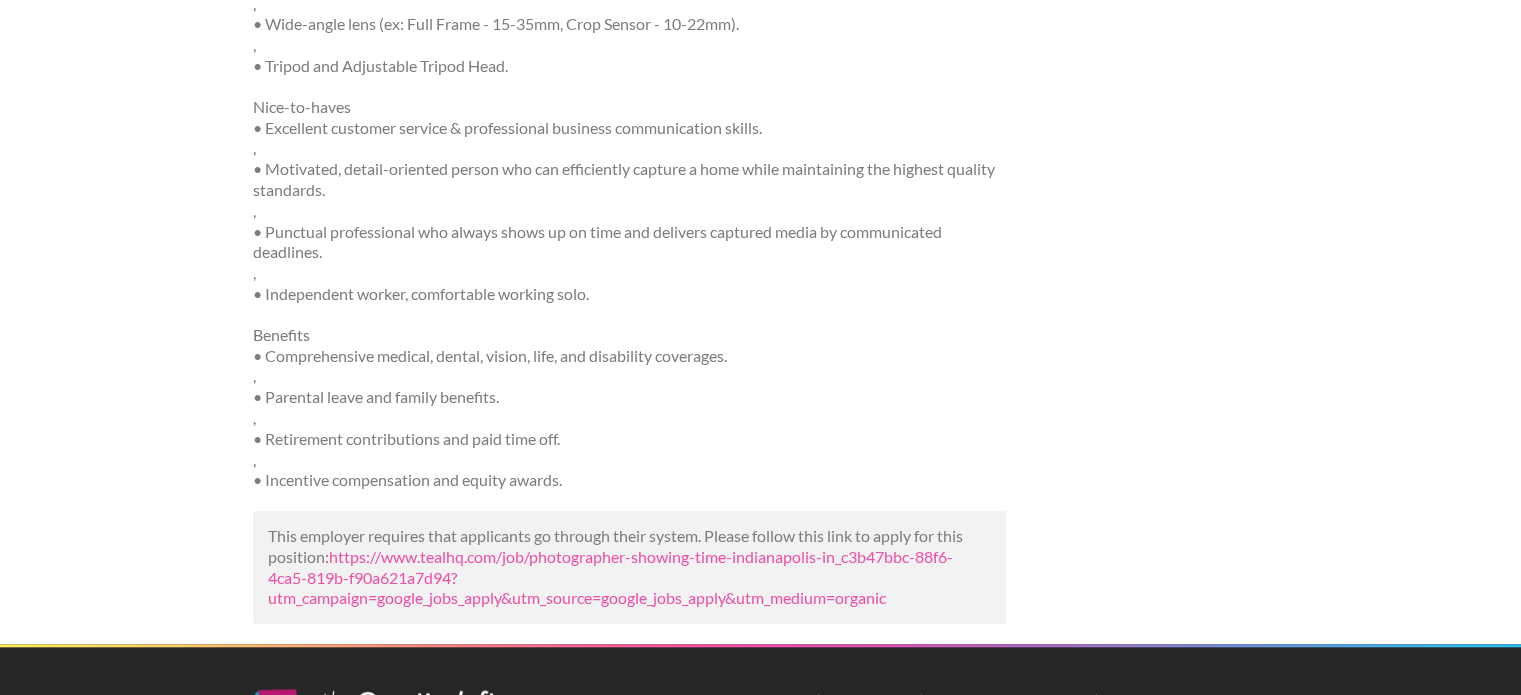 scroll, scrollTop: 2100, scrollLeft: 0, axis: vertical 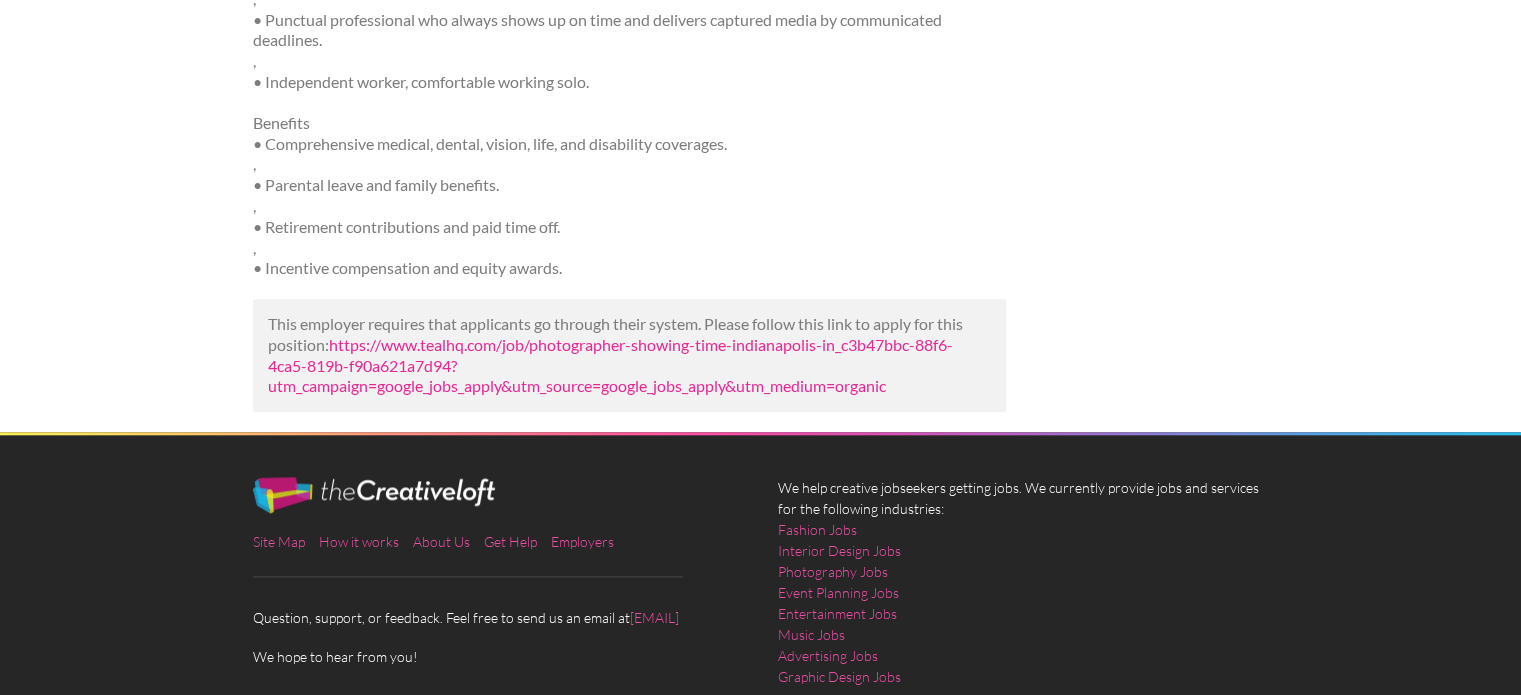 click on "https://www.tealhq.com/job/photographer-showing-time-indianapolis-in_c3b47bbc-88f6-4ca5-819b-f90a621a7d94?utm_campaign=google_jobs_apply&utm_source=google_jobs_apply&utm_medium=organic" at bounding box center [610, 365] 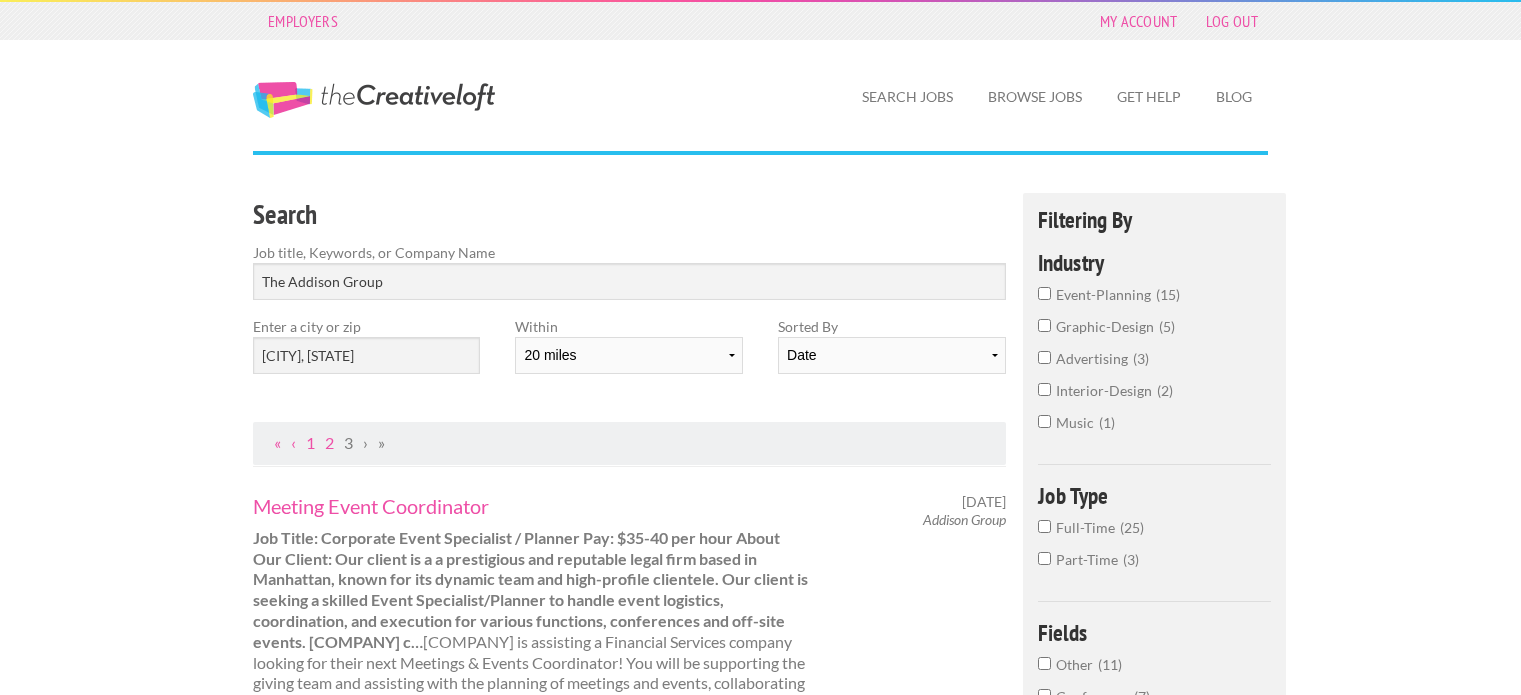 select on "20" 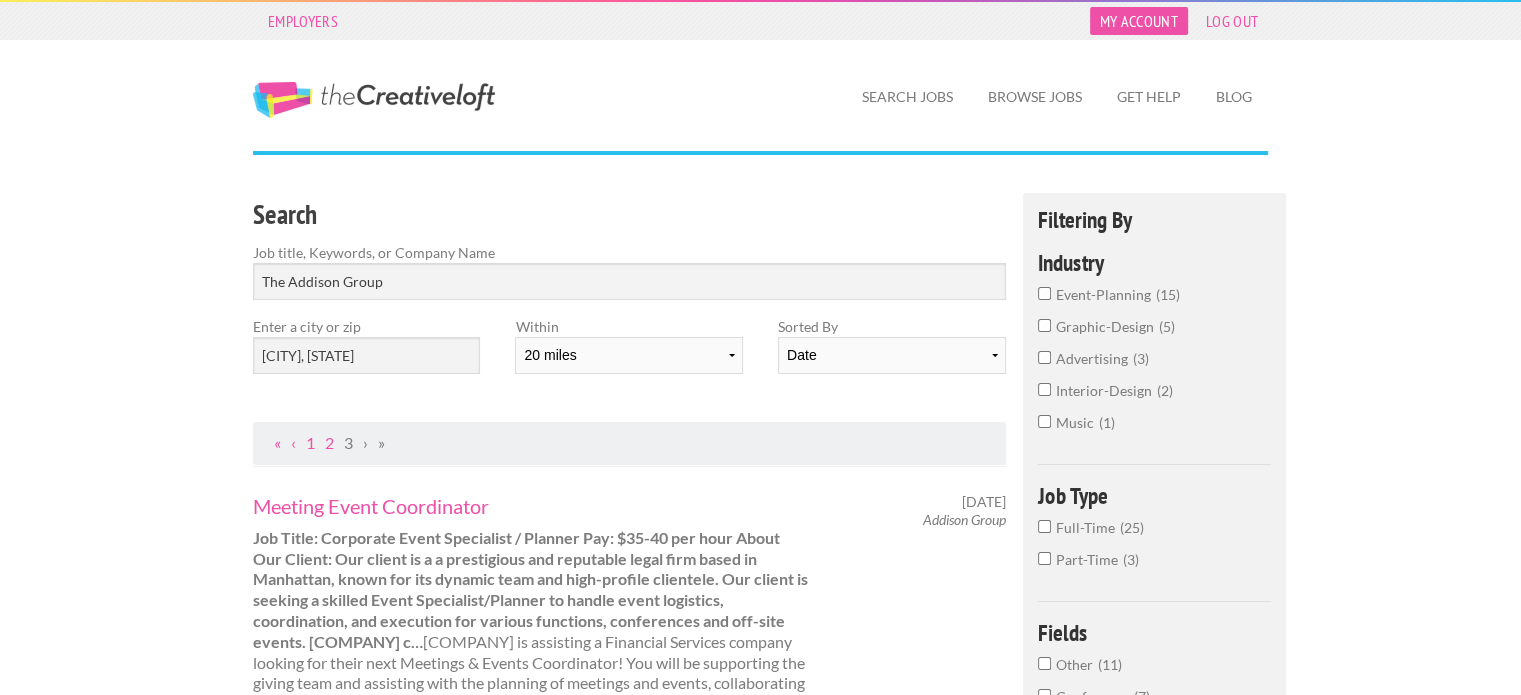 click on "My Account" at bounding box center [1139, 21] 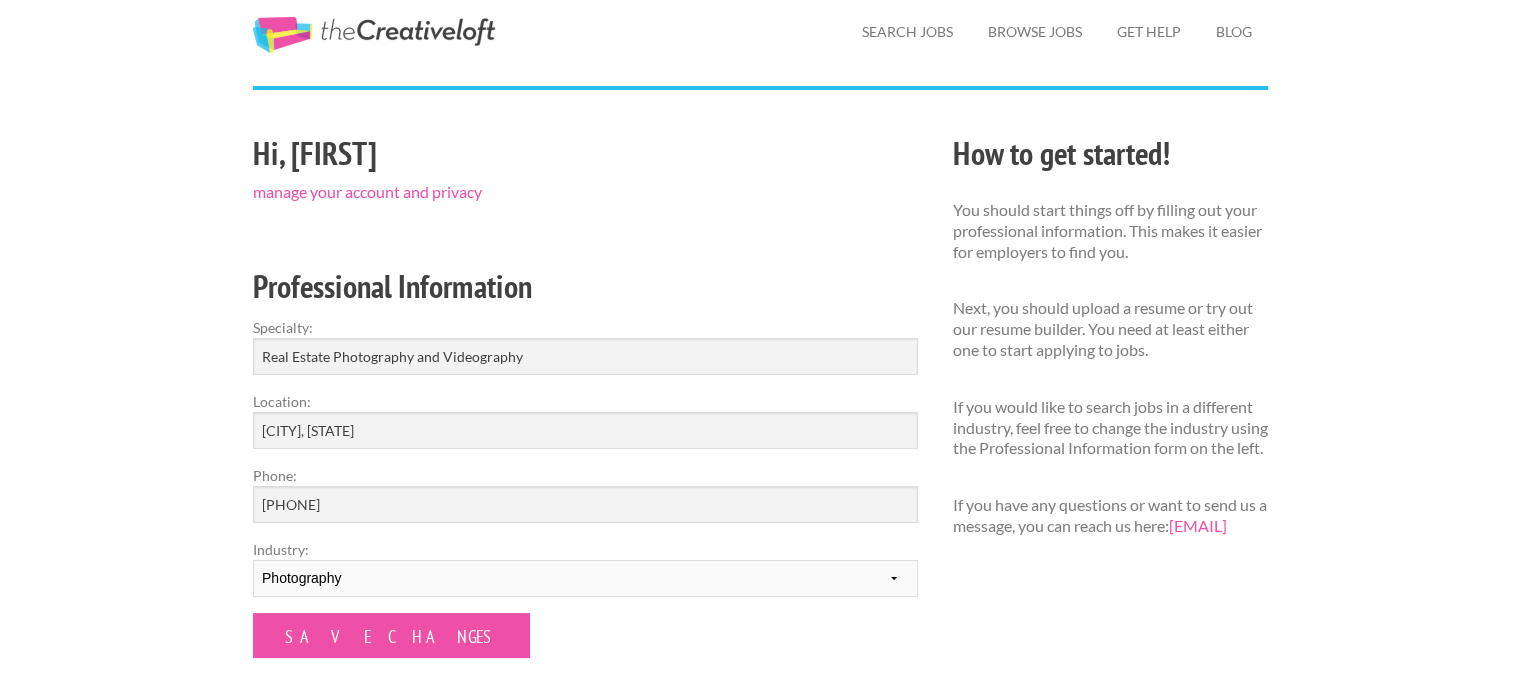 scroll, scrollTop: 100, scrollLeft: 0, axis: vertical 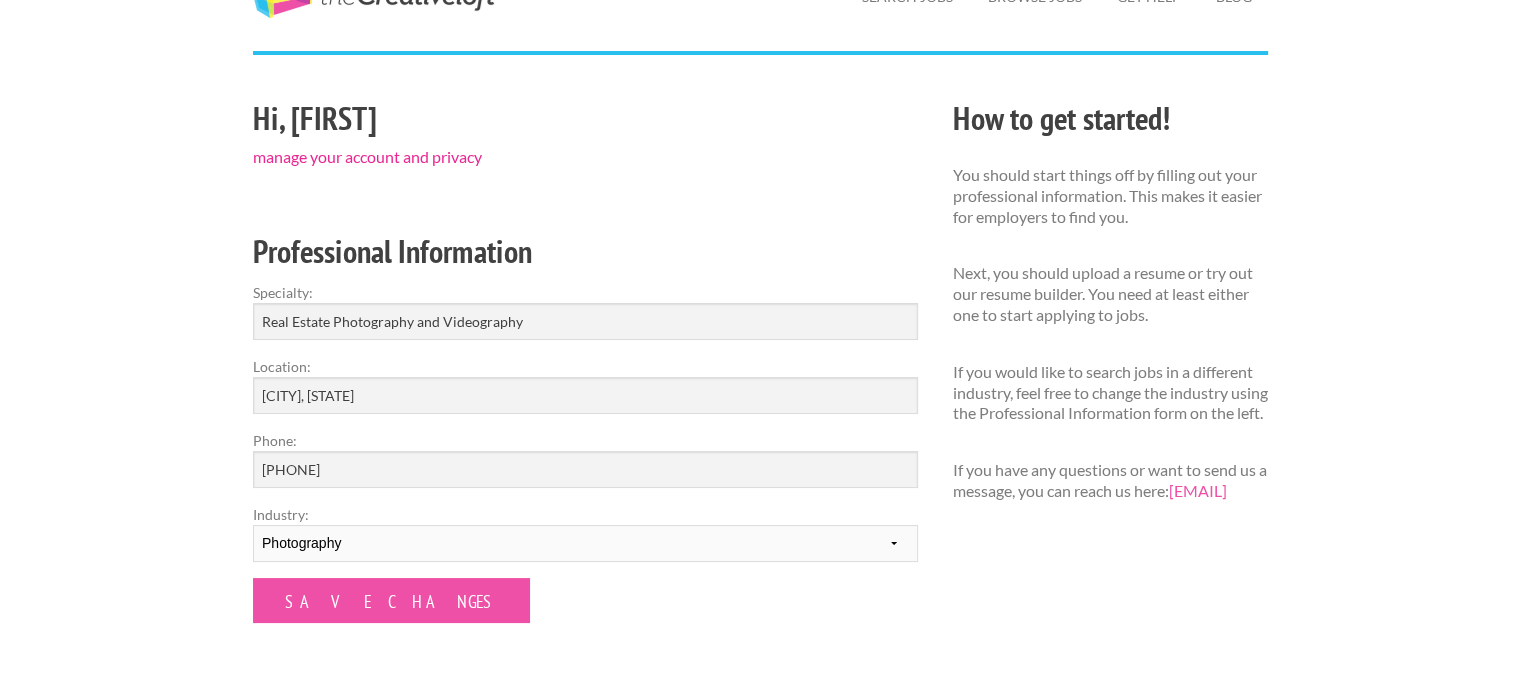 click on "manage your account and privacy" at bounding box center [367, 156] 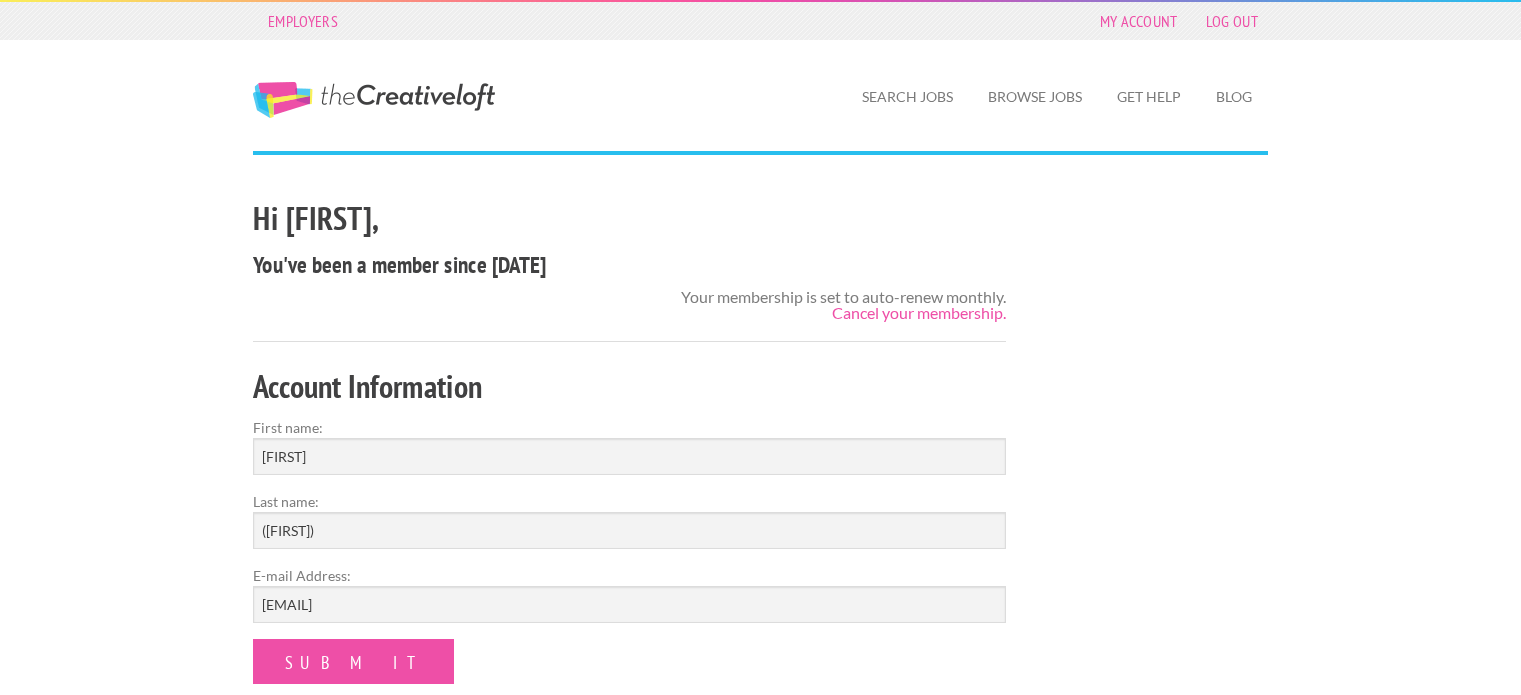 scroll, scrollTop: 0, scrollLeft: 0, axis: both 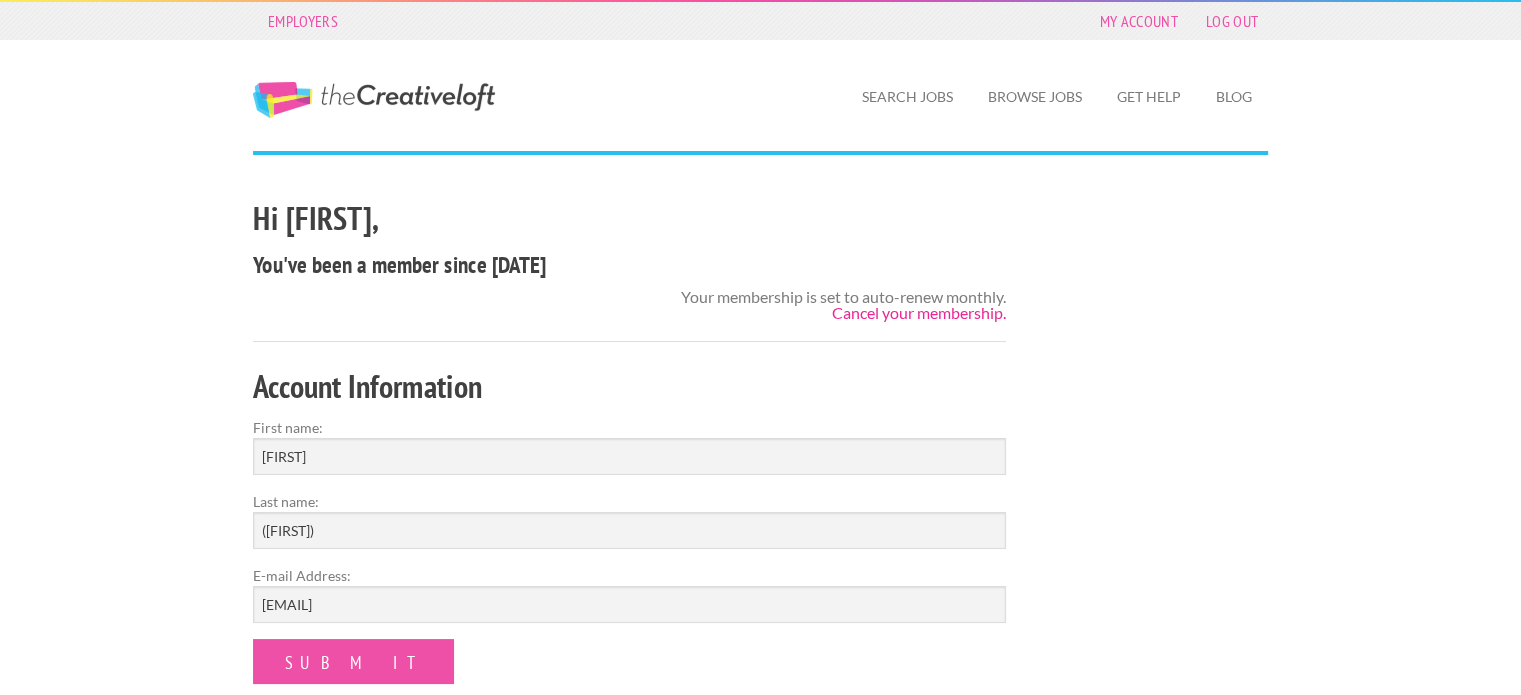 click on "Cancel your membership." at bounding box center [919, 312] 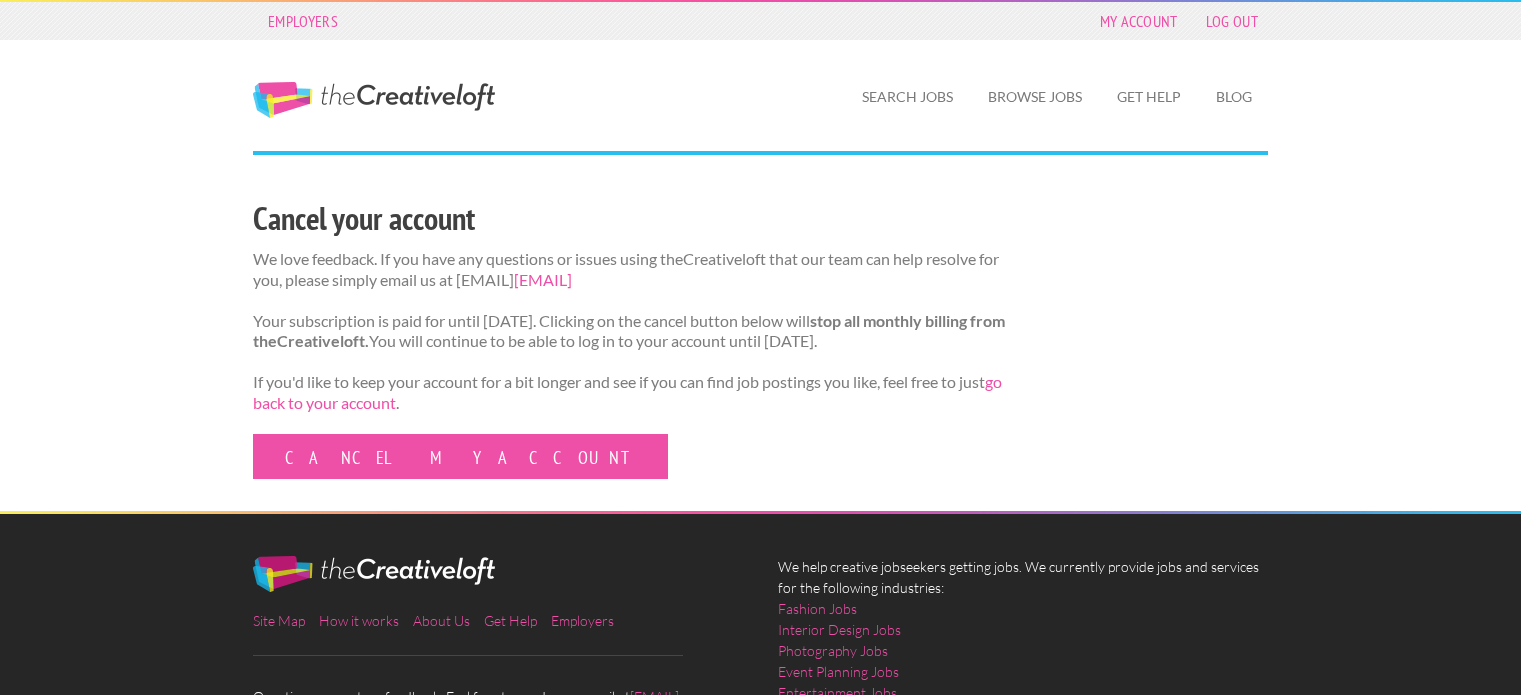 scroll, scrollTop: 0, scrollLeft: 0, axis: both 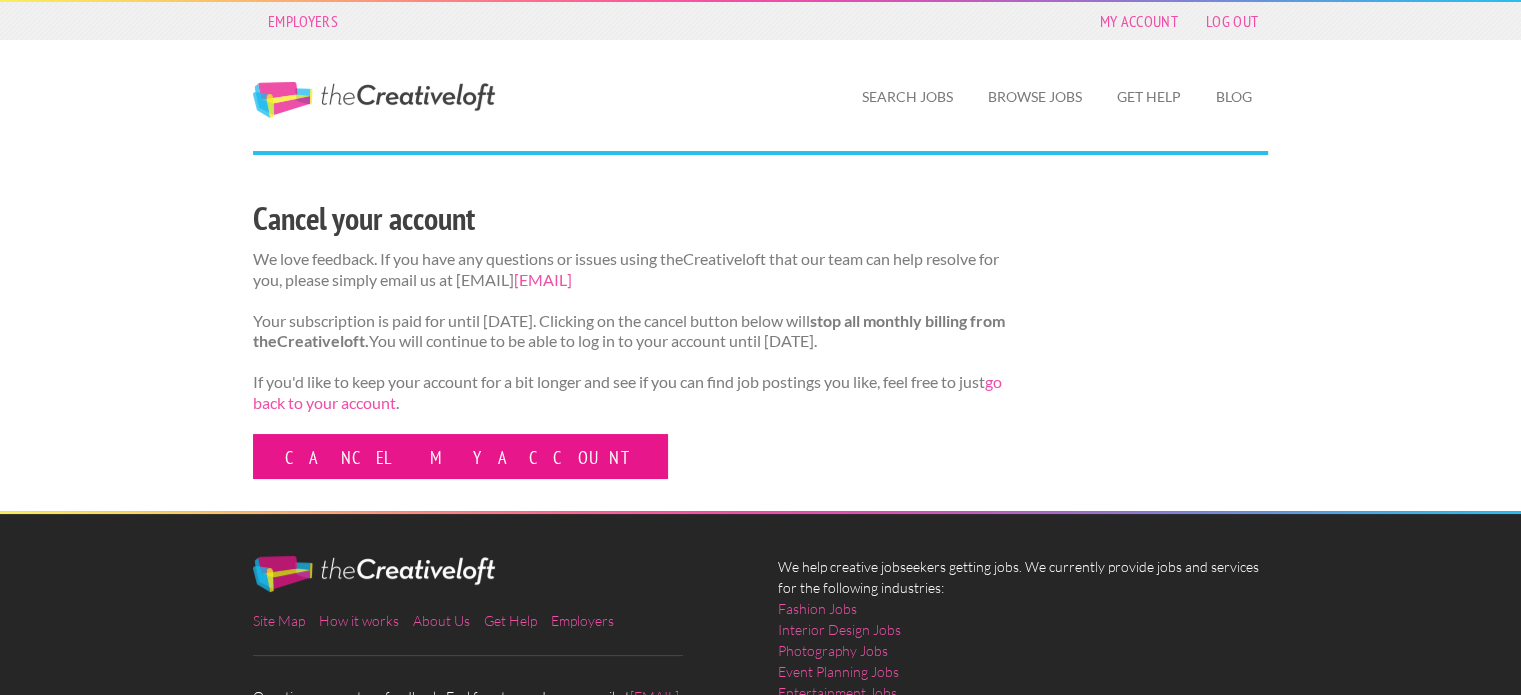 click on "Cancel my account" at bounding box center [460, 456] 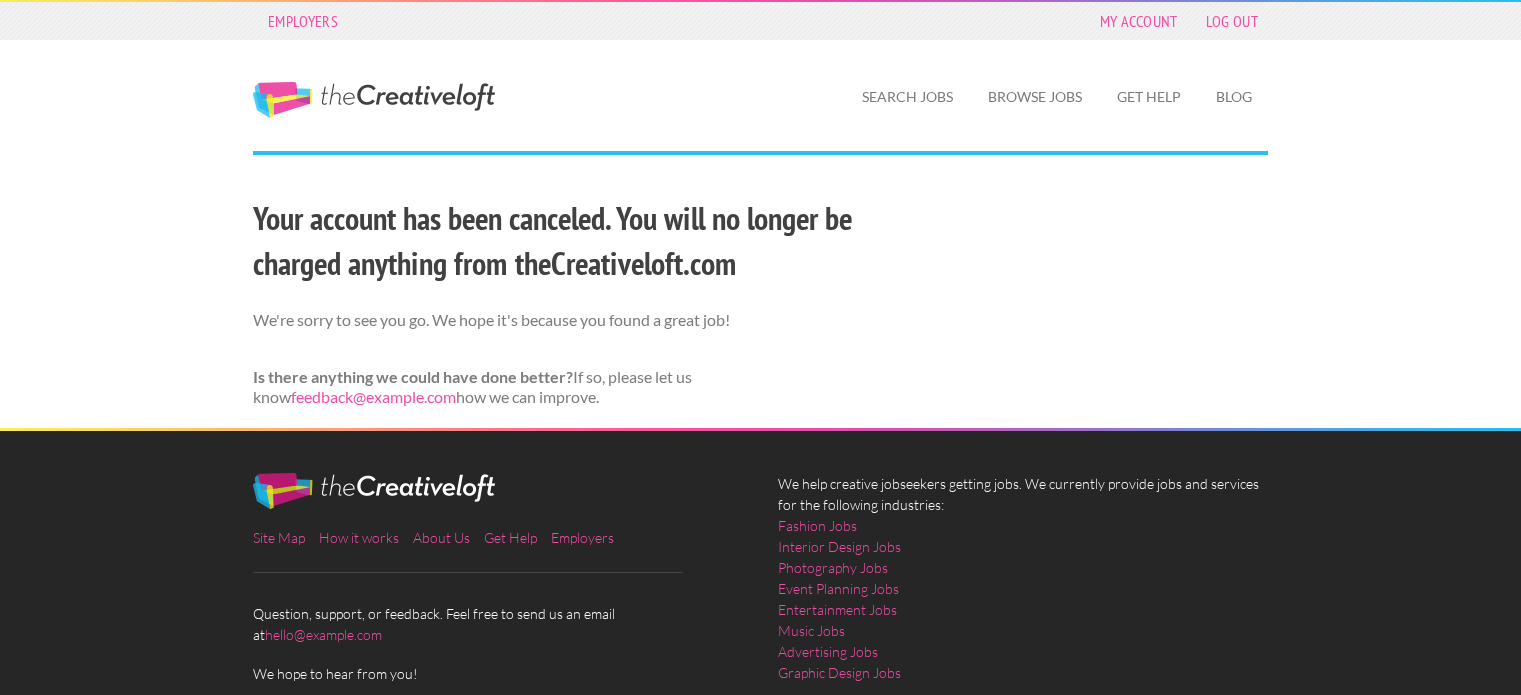 scroll, scrollTop: 0, scrollLeft: 0, axis: both 